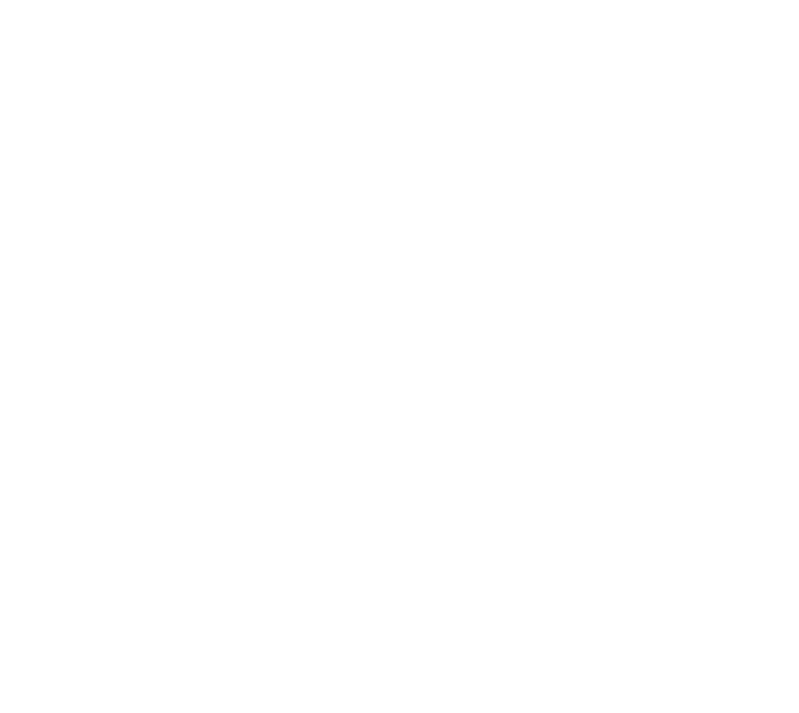 scroll, scrollTop: 0, scrollLeft: 0, axis: both 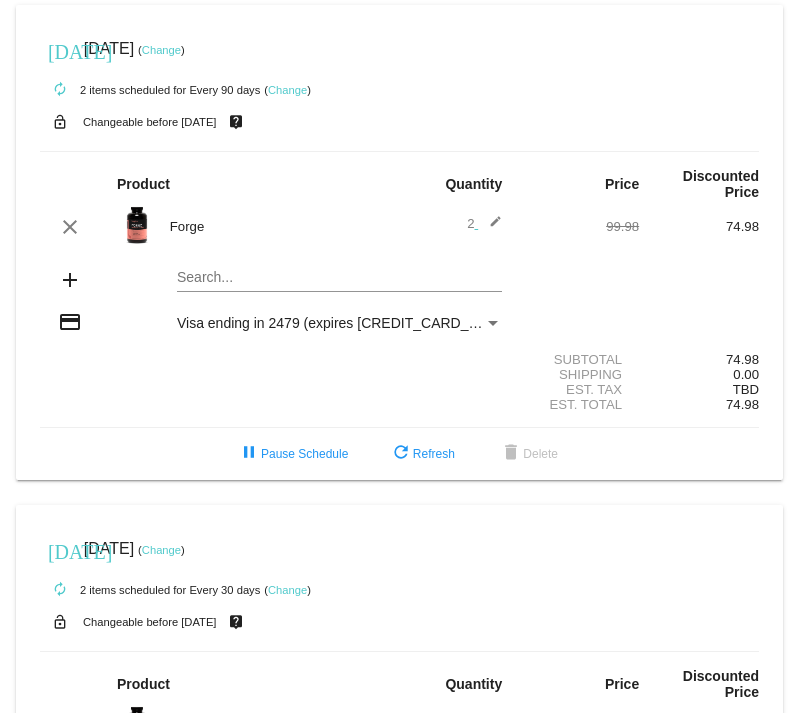 click on "autorenew
2
items
scheduled for Every 90 days
( Change )" 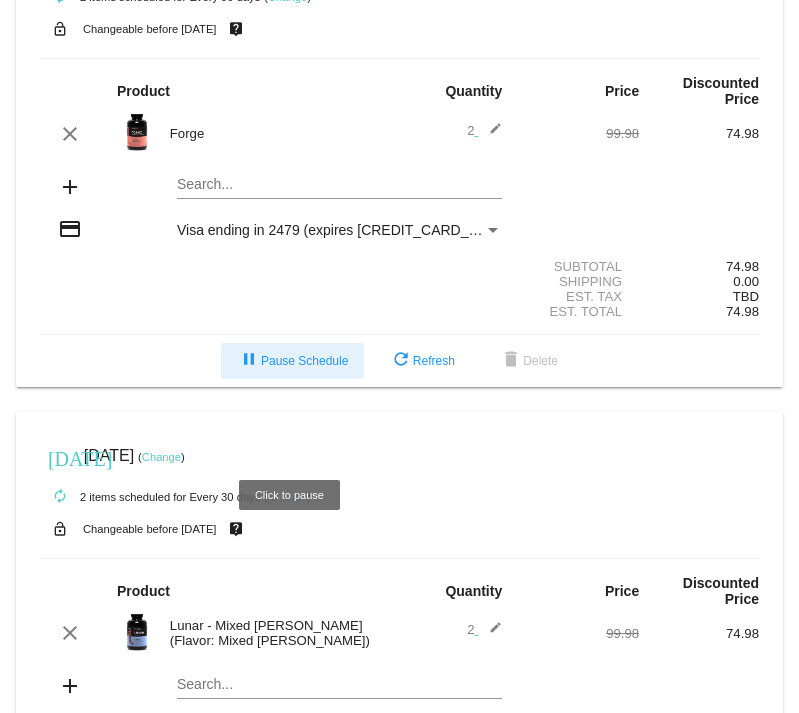scroll, scrollTop: 185, scrollLeft: 0, axis: vertical 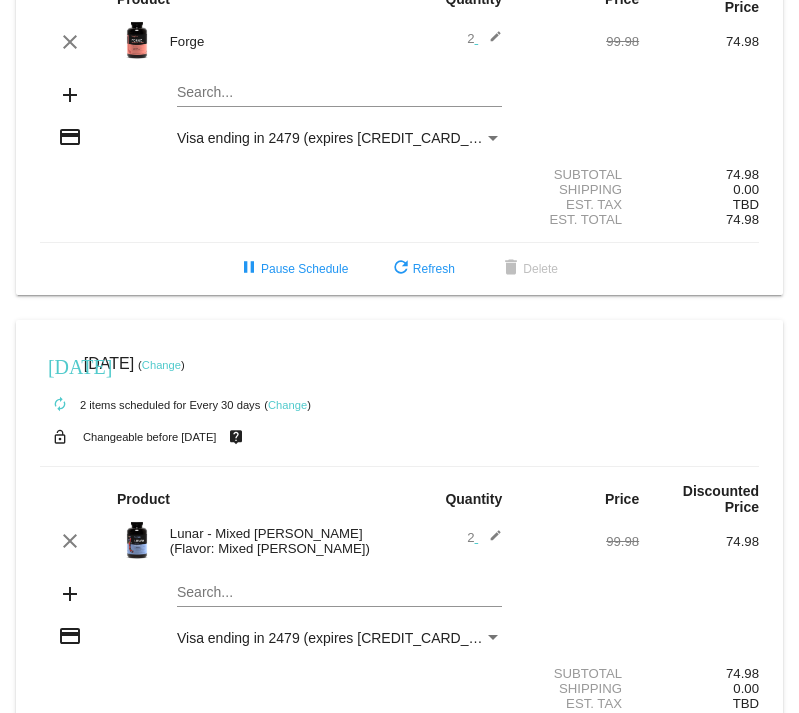 click on "Change" 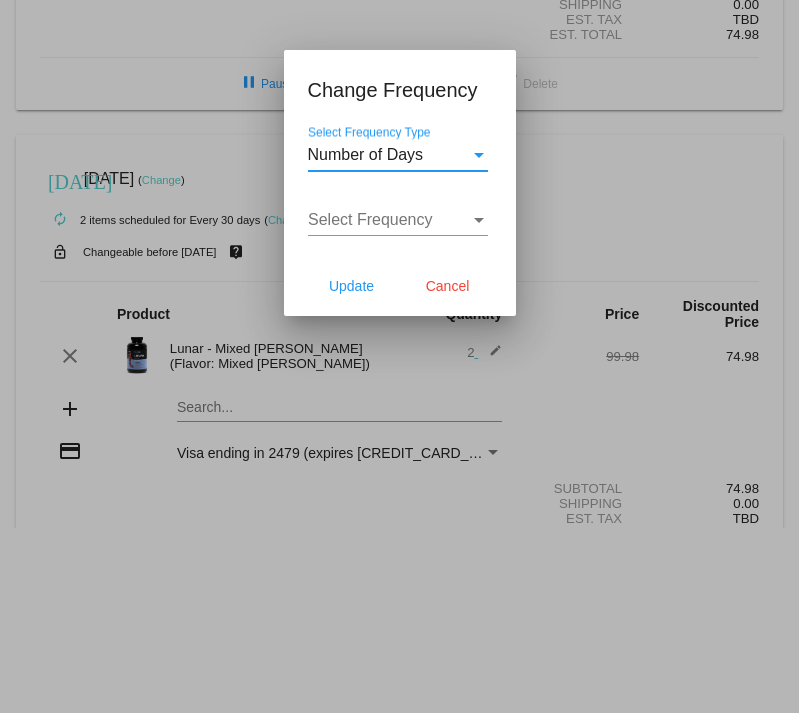 click on "Select Frequency" at bounding box center (370, 219) 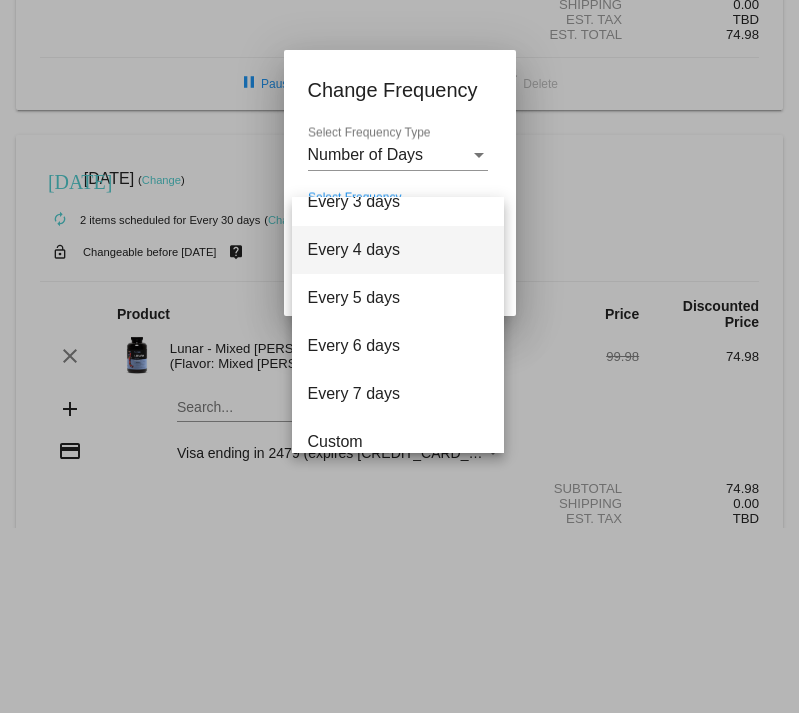 scroll, scrollTop: 80, scrollLeft: 0, axis: vertical 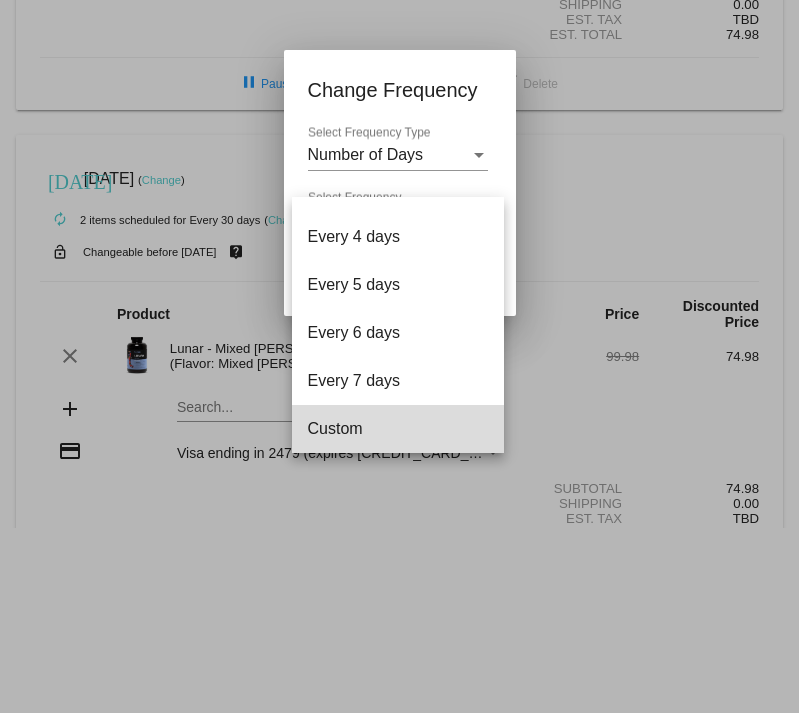 click on "Custom" at bounding box center [398, 429] 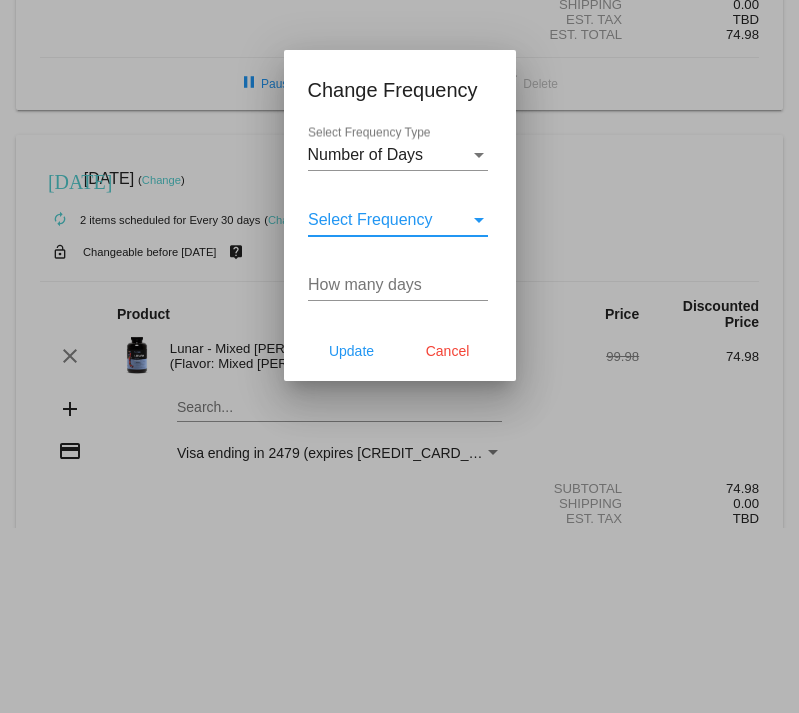 click on "How many days" at bounding box center [398, 278] 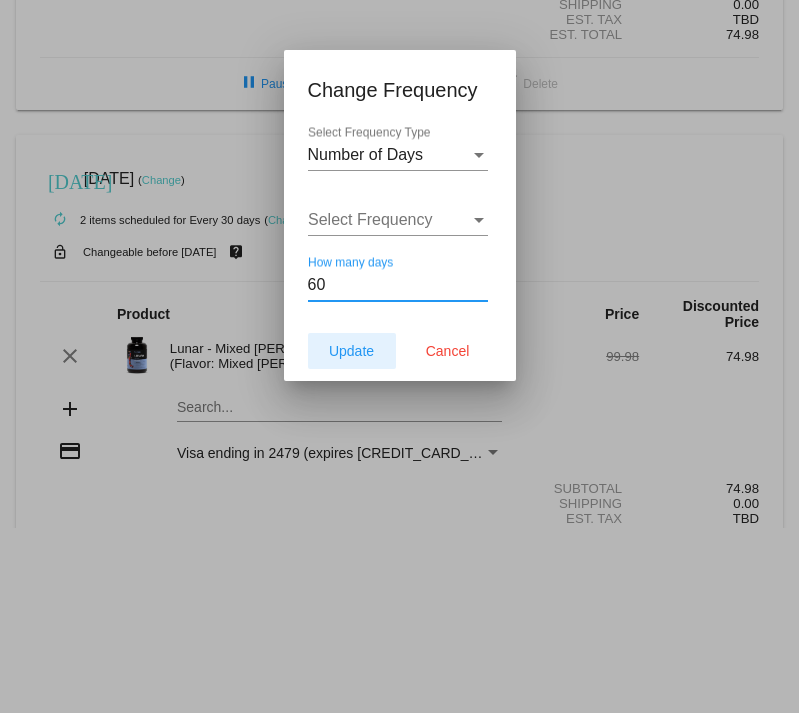 type on "60" 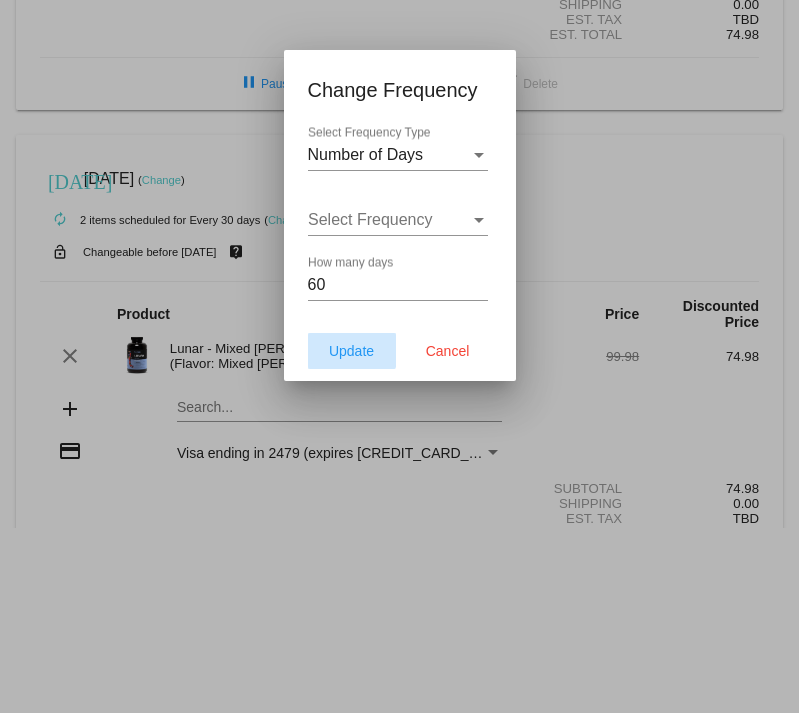 click on "Update" 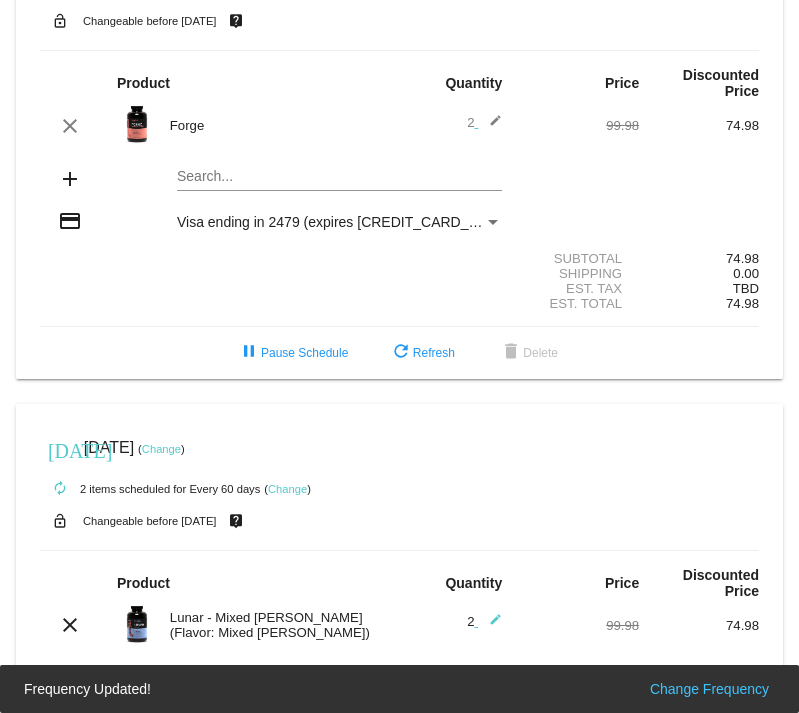 scroll, scrollTop: 0, scrollLeft: 0, axis: both 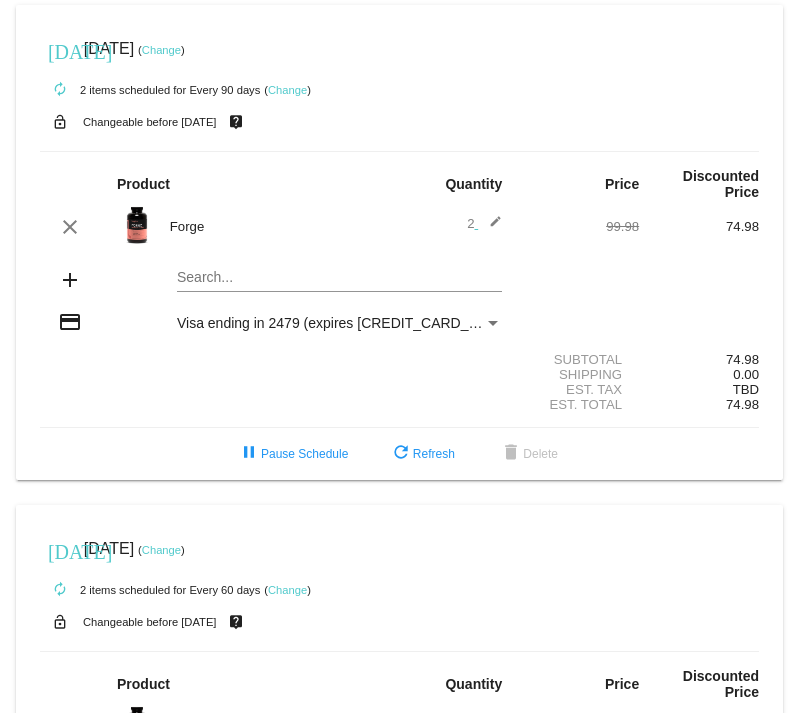 click on "Change" 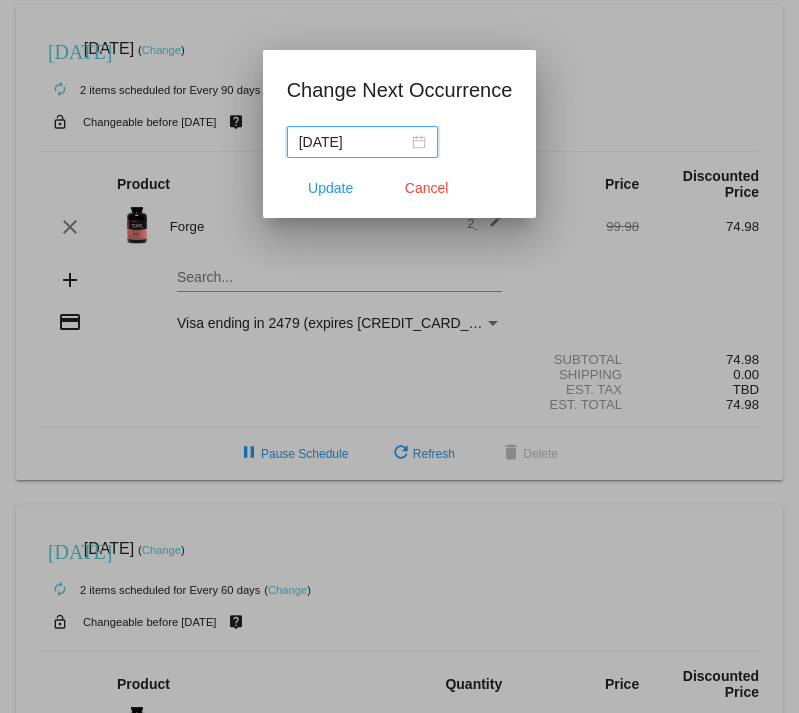 click on "2025-09-29" at bounding box center [353, 142] 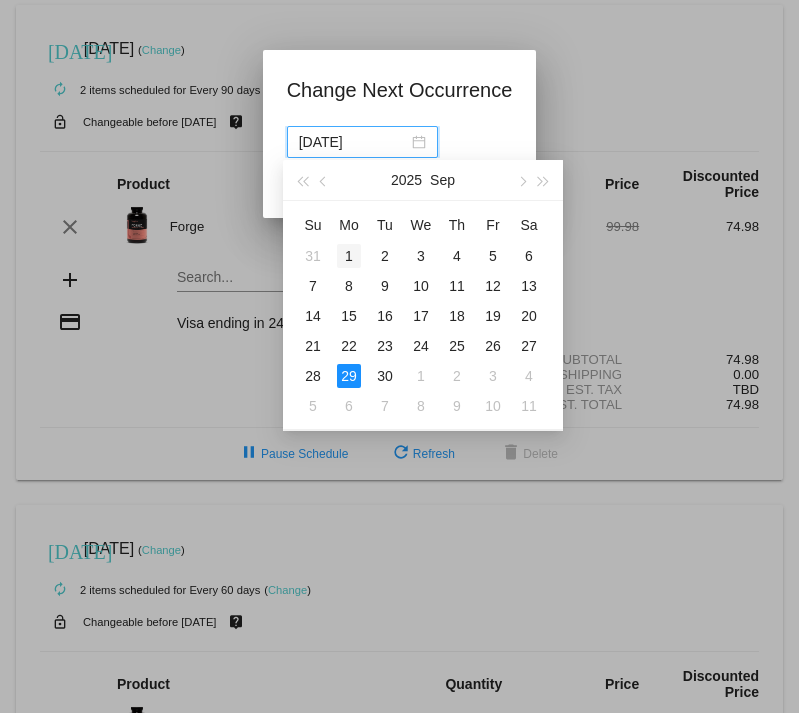 click on "1" at bounding box center [349, 256] 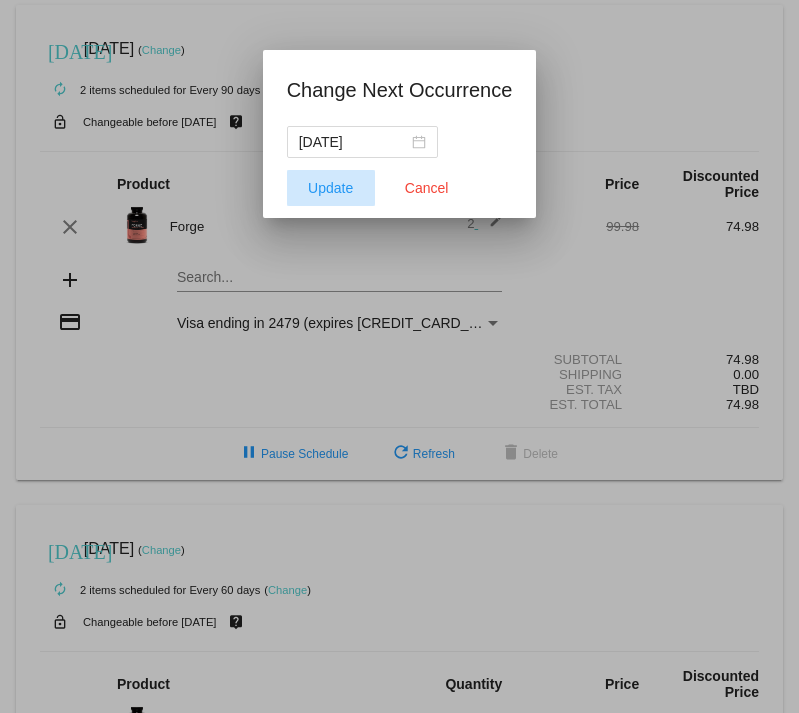 click on "Update" 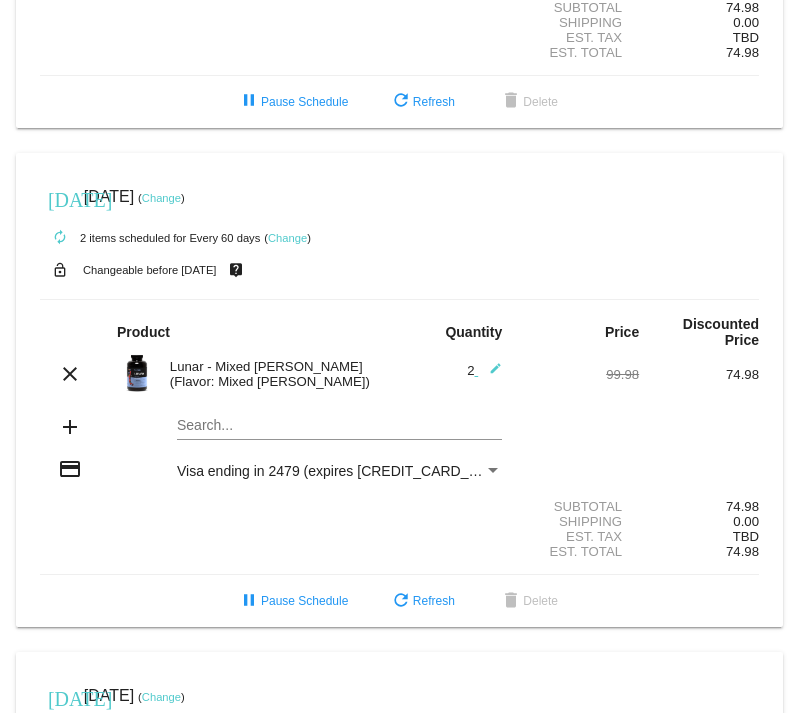 scroll, scrollTop: 385, scrollLeft: 0, axis: vertical 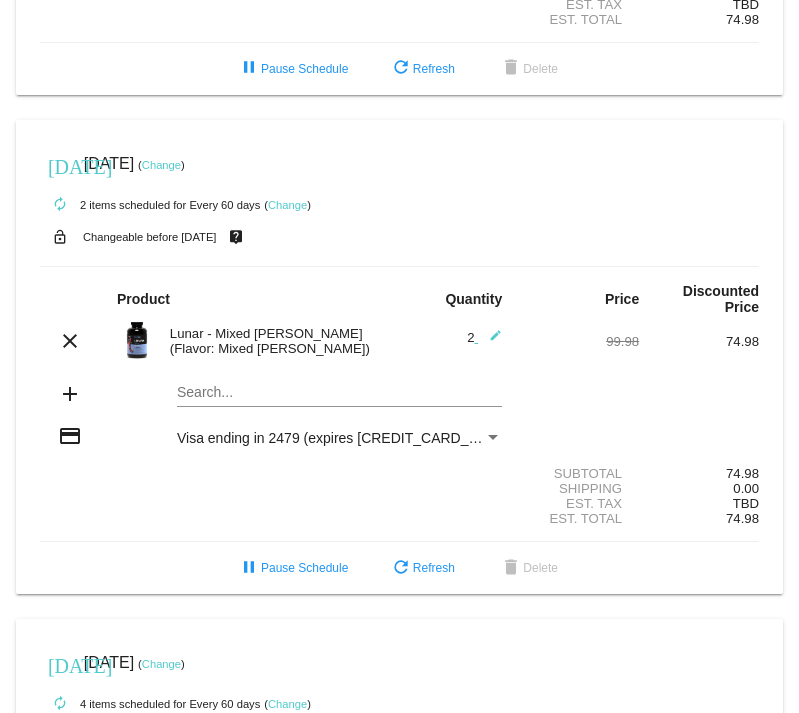 click on "Change" 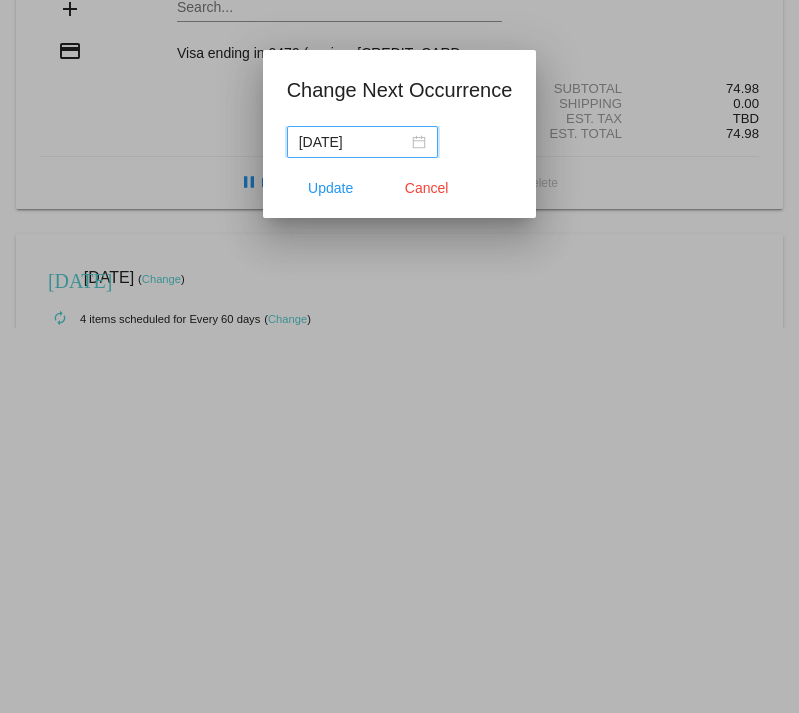 click on "2025-07-31" at bounding box center [362, 142] 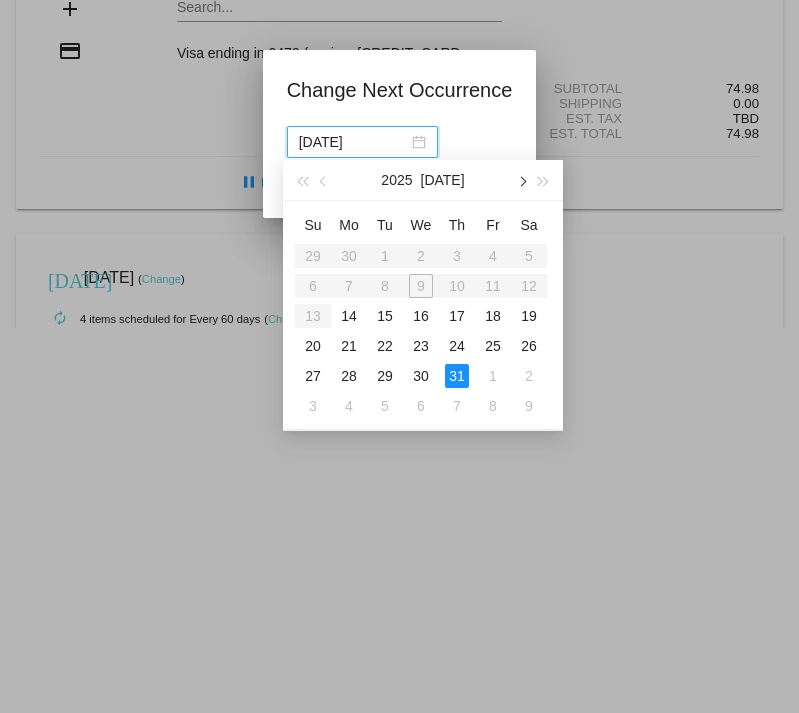 click at bounding box center [521, 180] 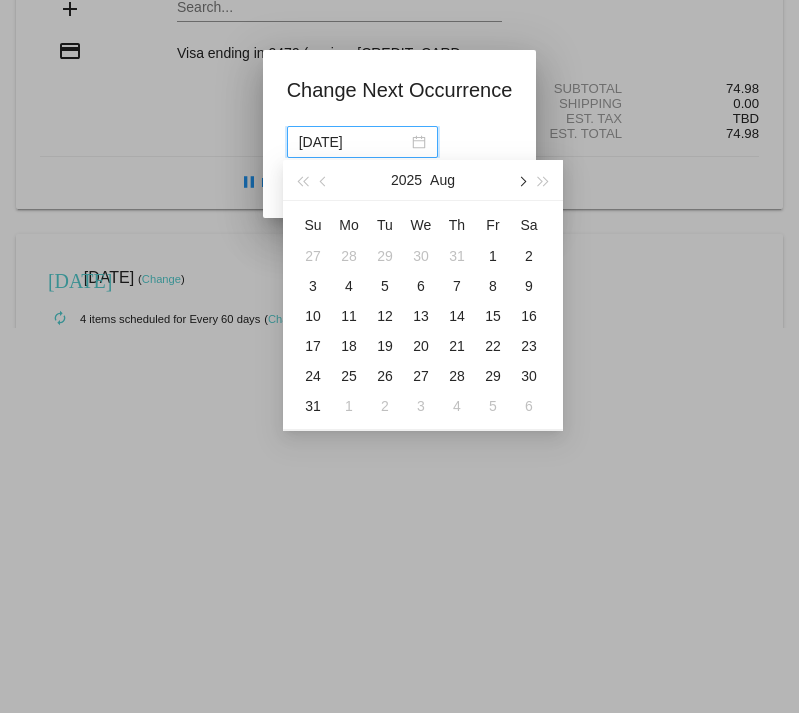 click at bounding box center [521, 180] 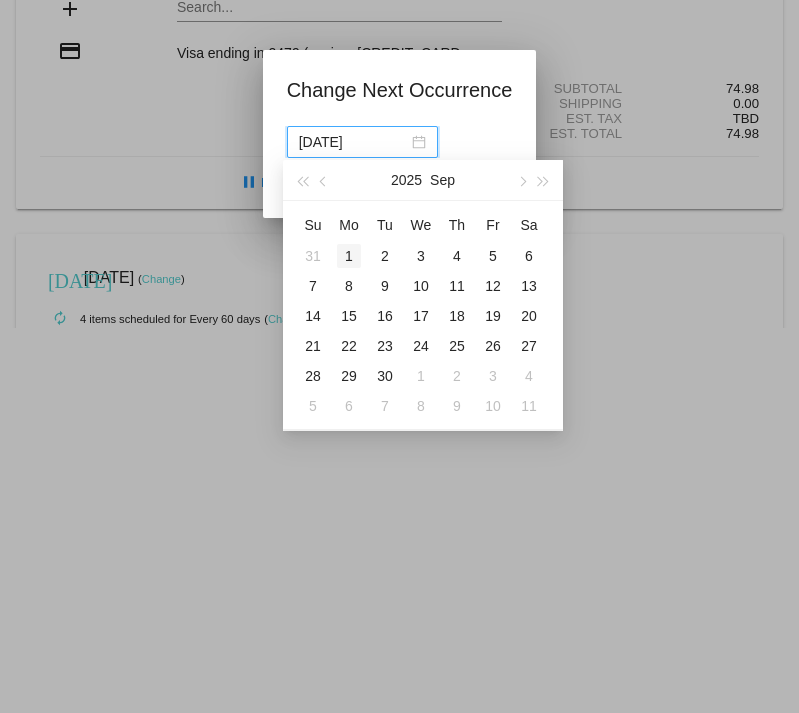 click on "1" at bounding box center (349, 256) 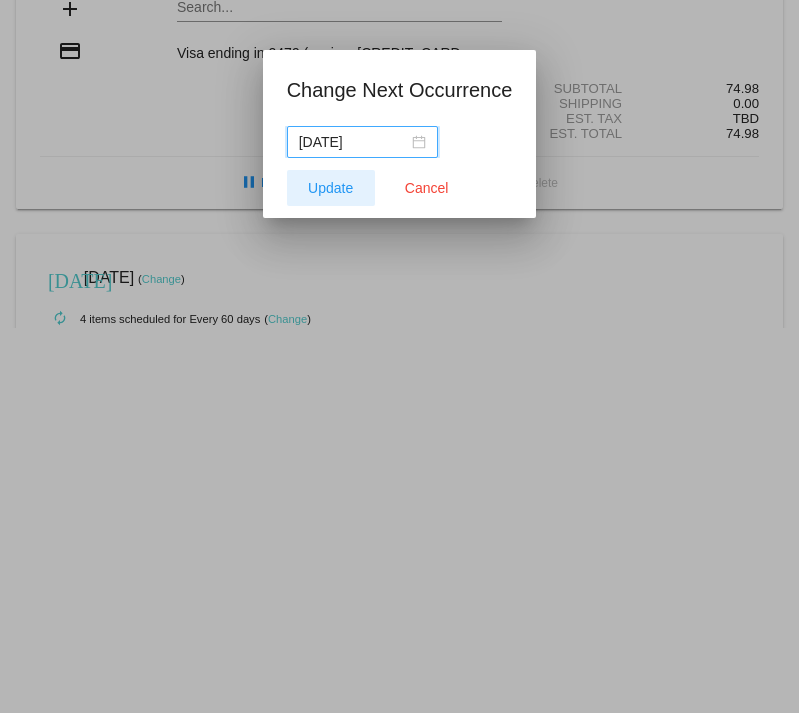 click on "Update" 